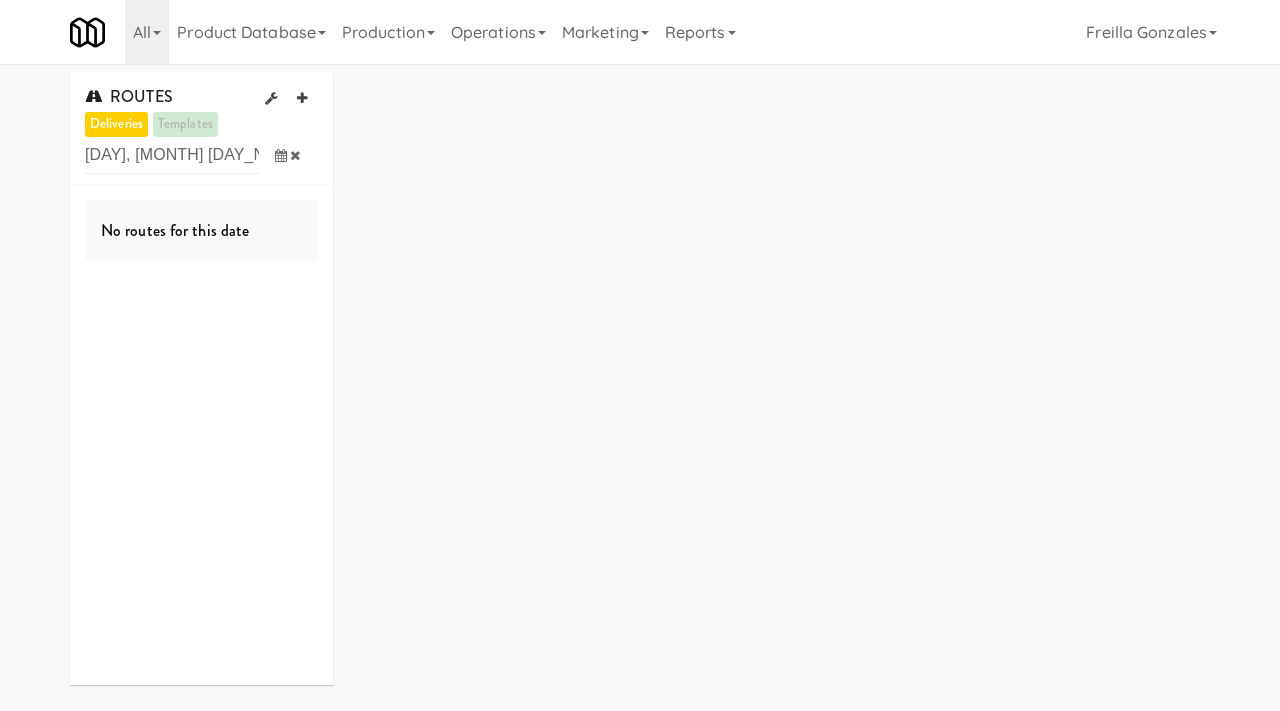 scroll, scrollTop: 0, scrollLeft: 0, axis: both 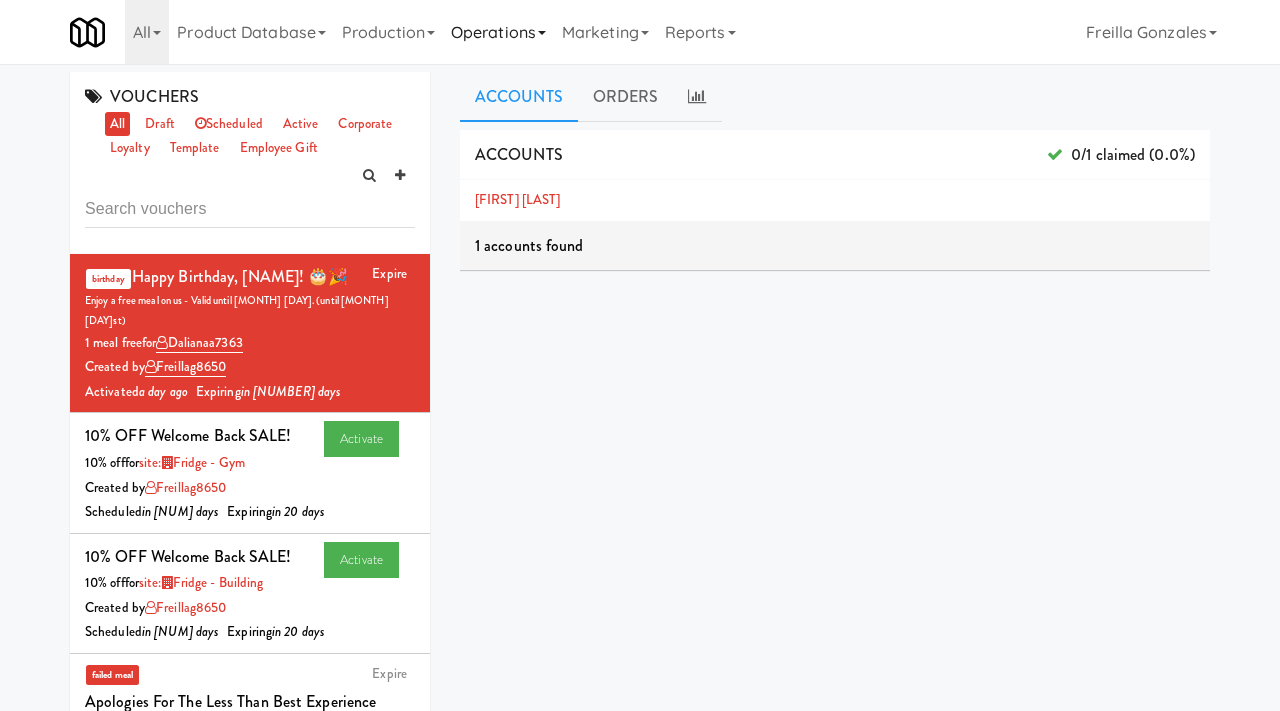 click on "Operations" at bounding box center (498, 32) 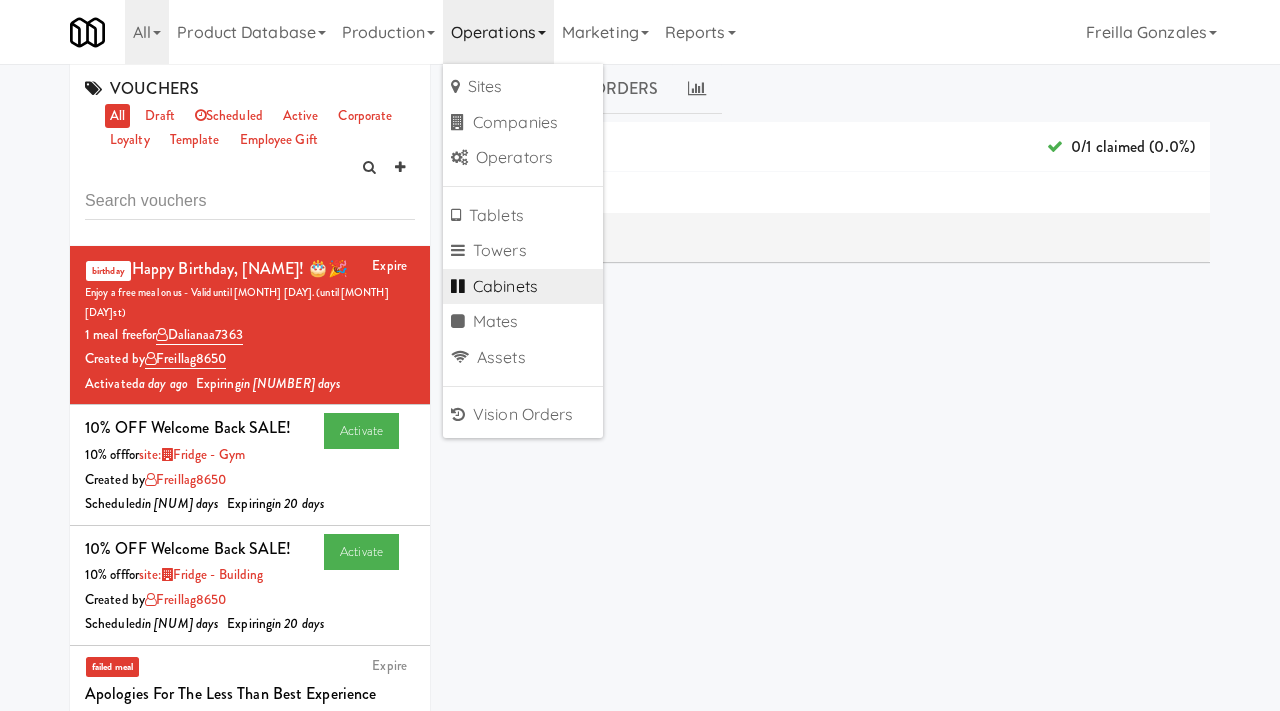 scroll, scrollTop: 11, scrollLeft: 0, axis: vertical 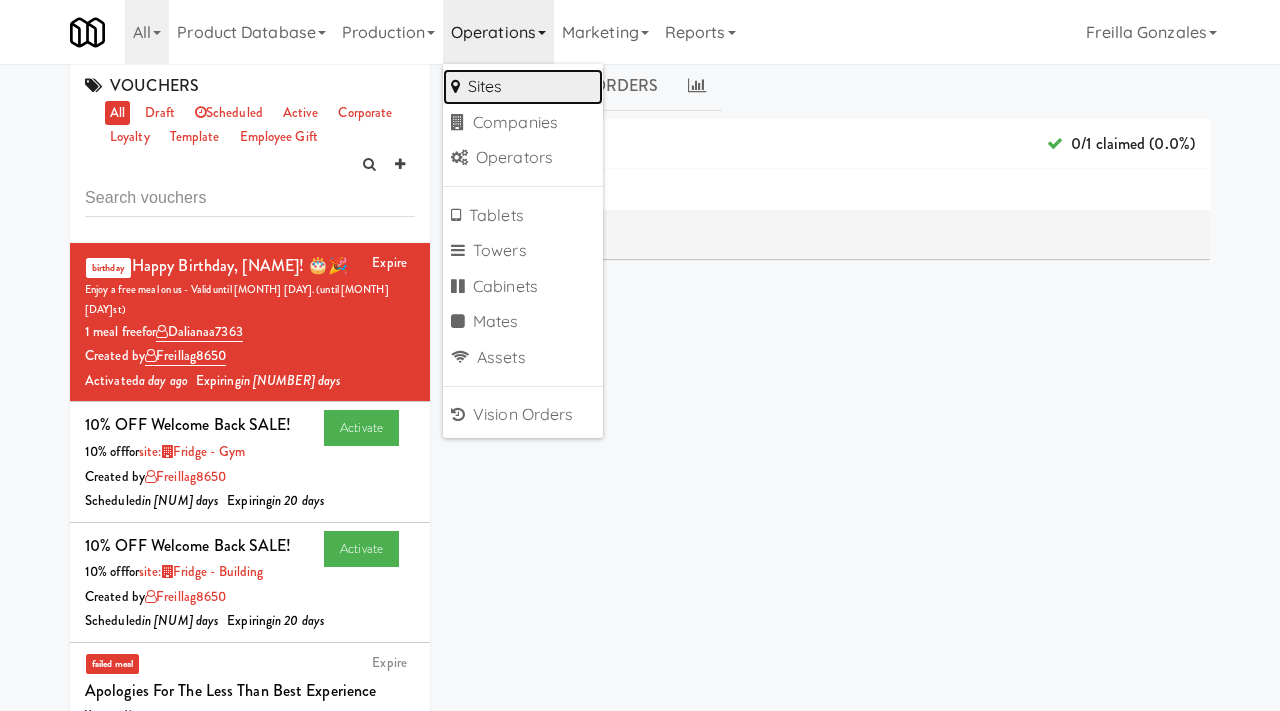 click on "Sites" at bounding box center [523, 87] 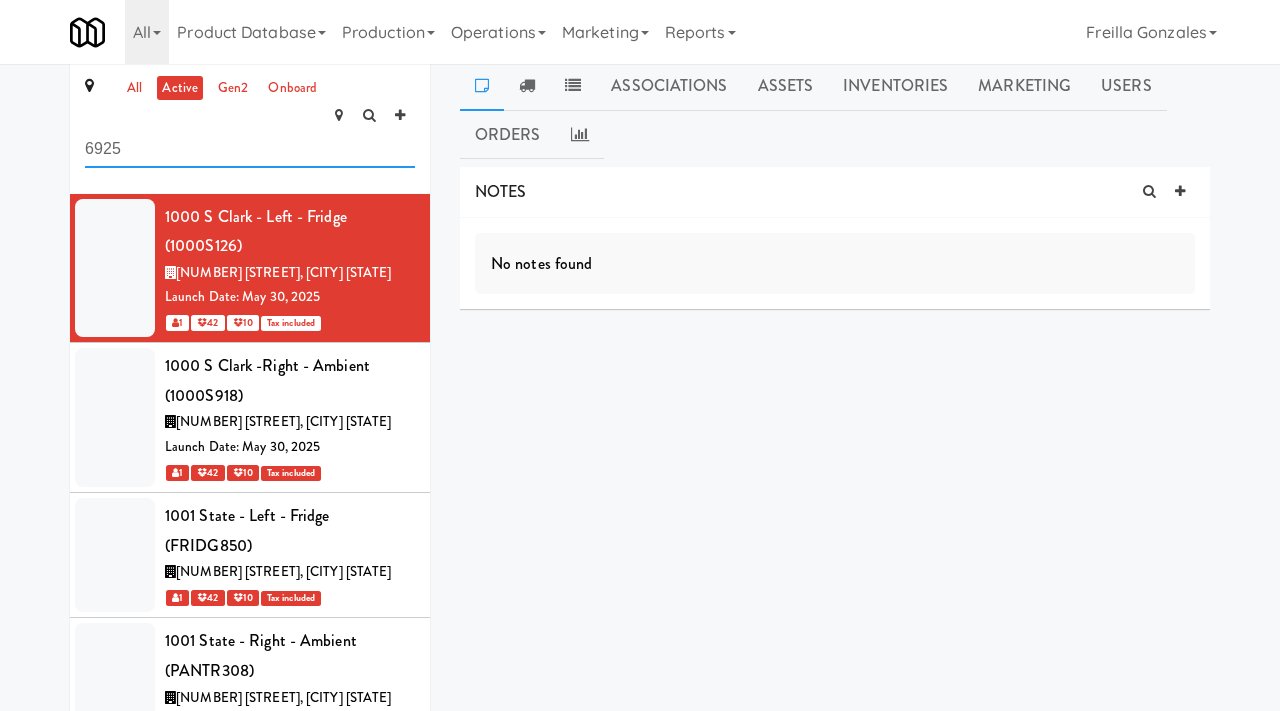 type on "6925" 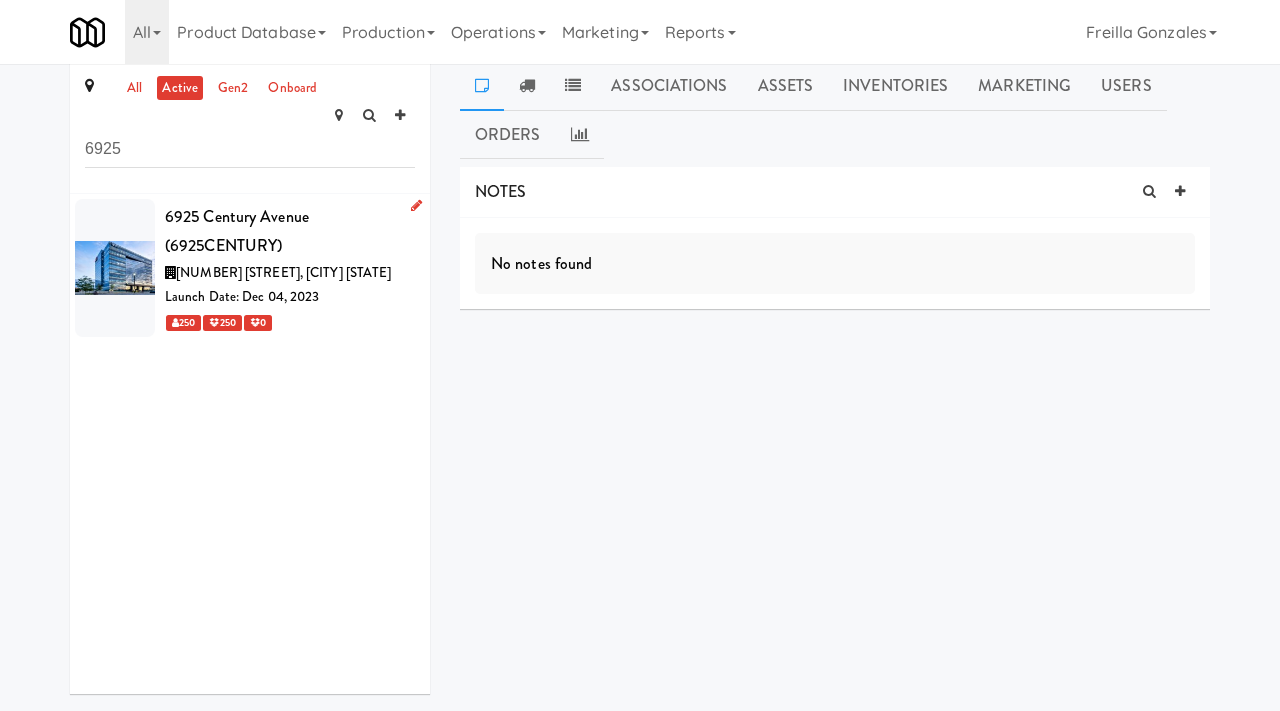 click on "6925 Century Avenue (6925CENTURY)" at bounding box center (290, 231) 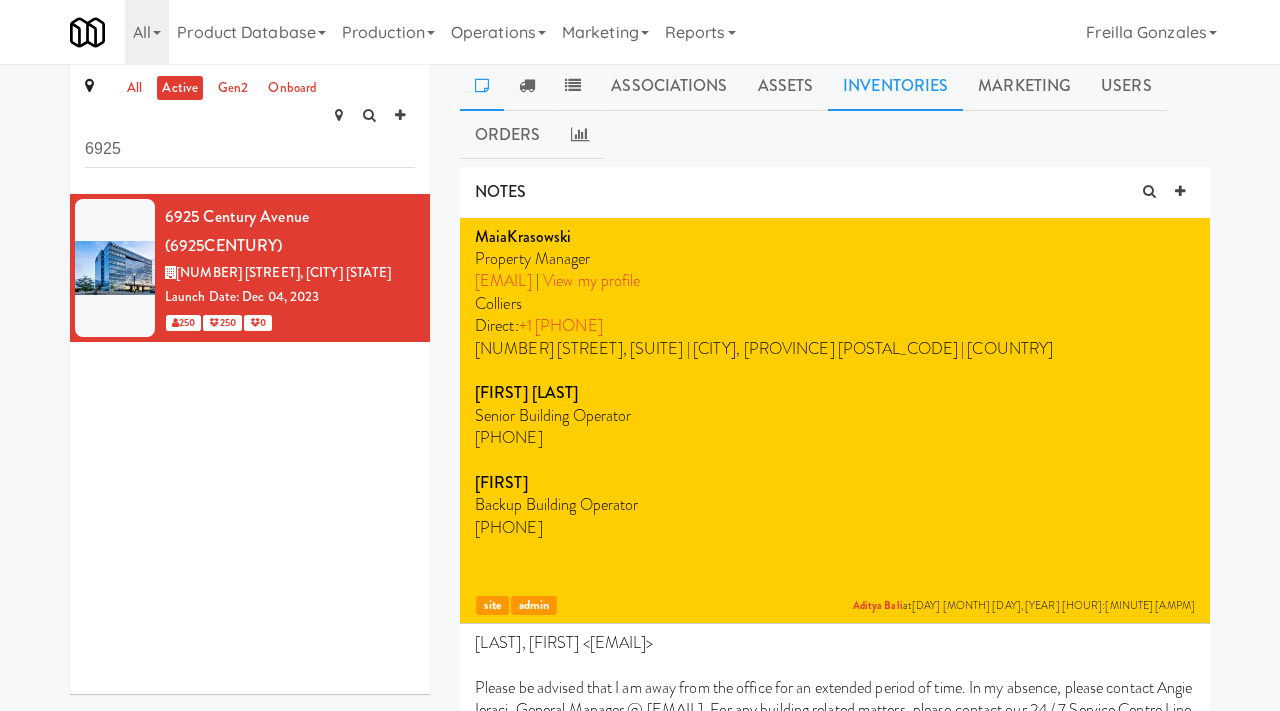 click on "Inventories" at bounding box center [895, 86] 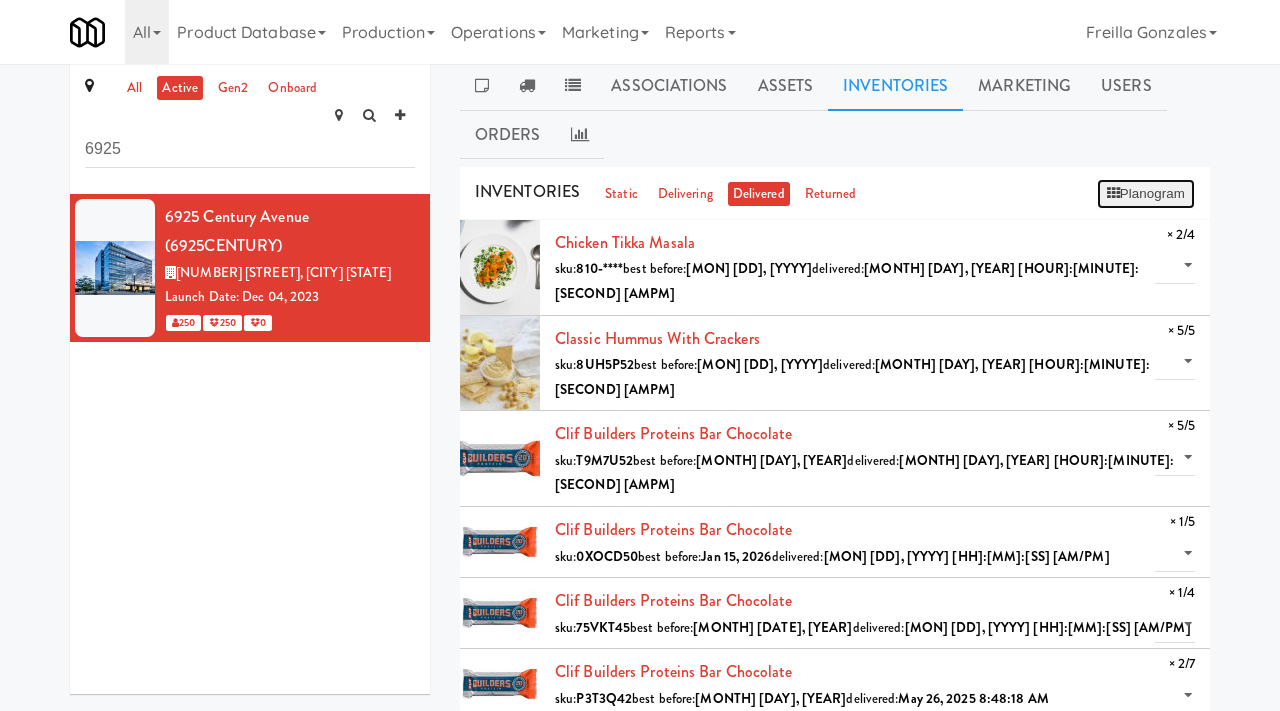 click on "Planogram" at bounding box center (1146, 194) 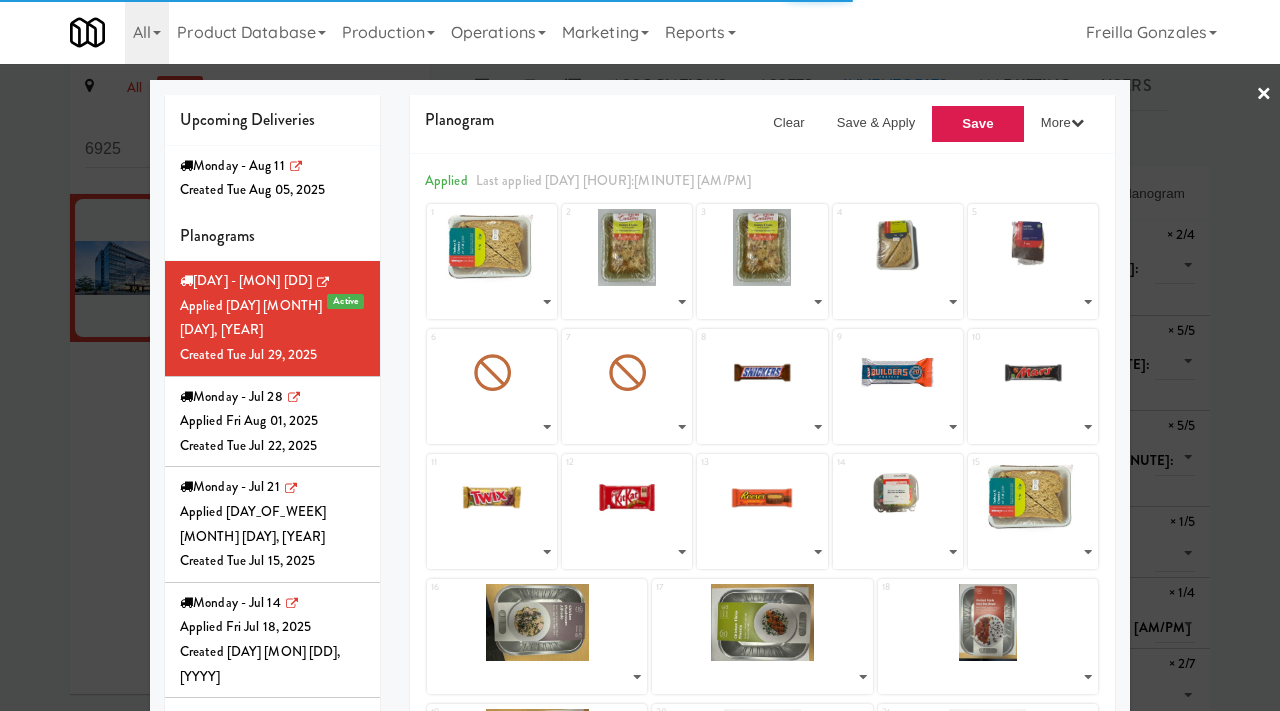 select on "number:261047" 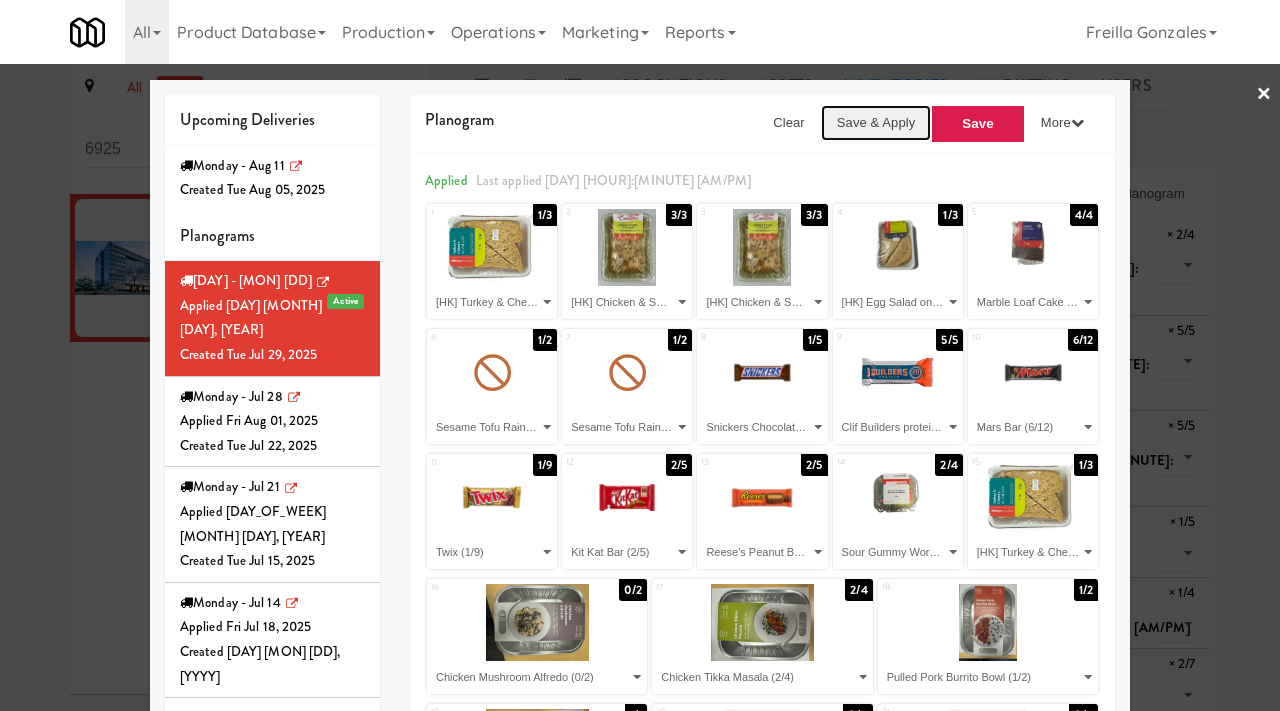 click on "Save & Apply" at bounding box center (876, 123) 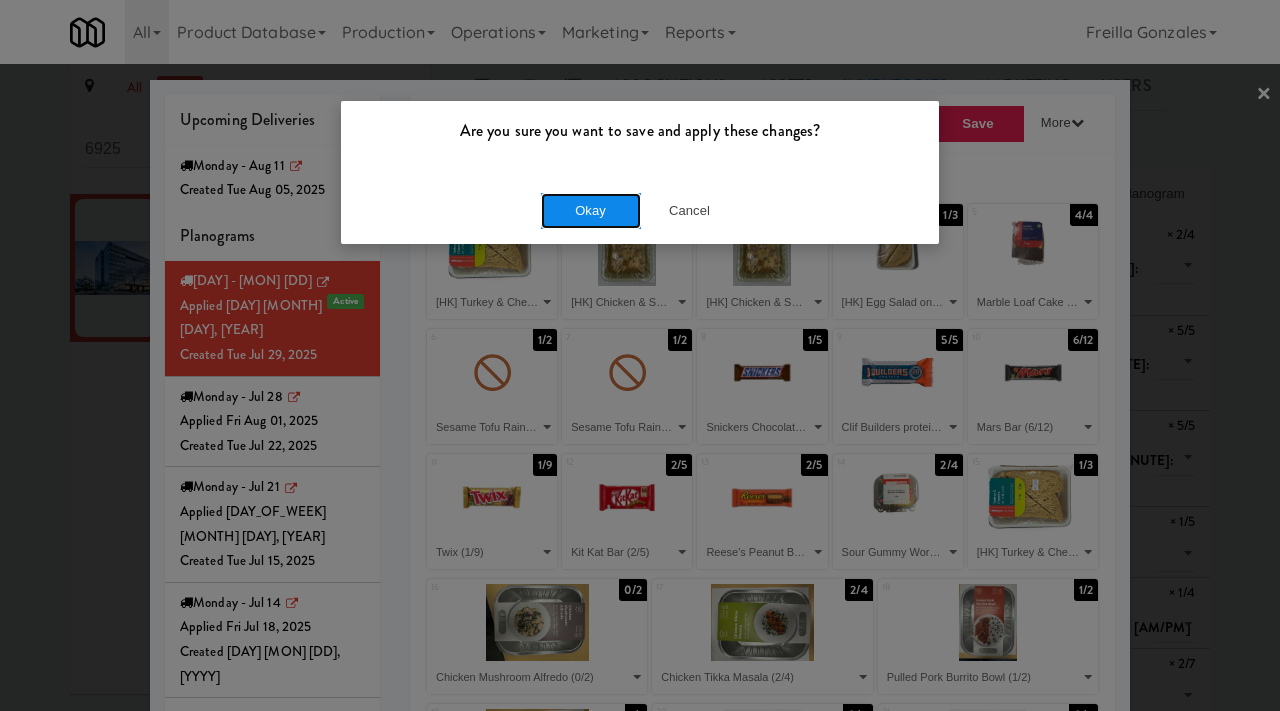 click on "Okay" at bounding box center (591, 211) 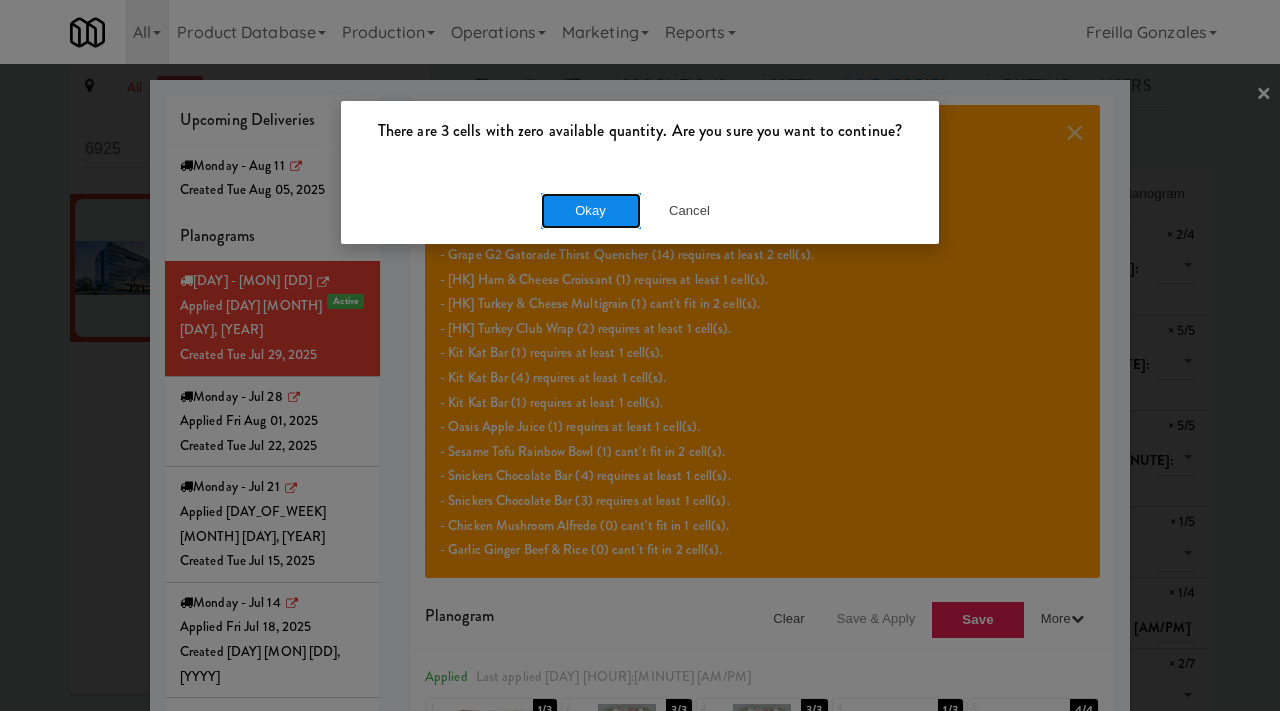 click on "Okay" at bounding box center (591, 211) 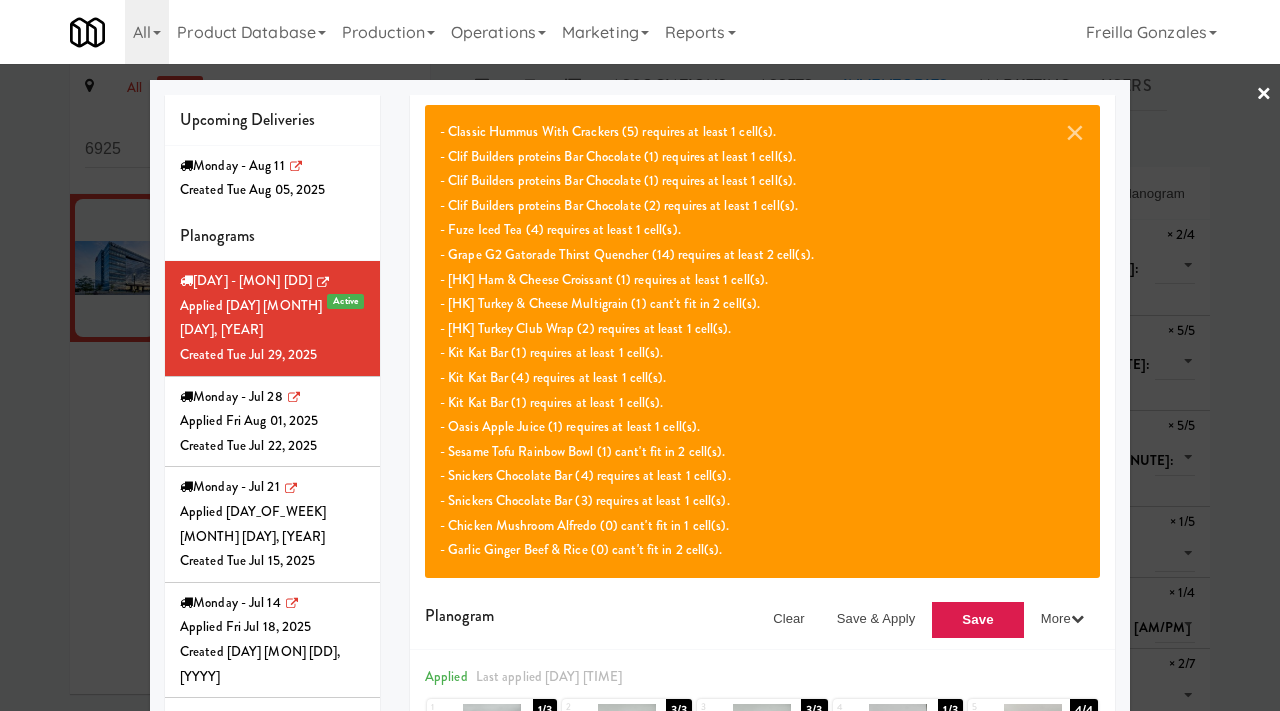 click at bounding box center [640, 355] 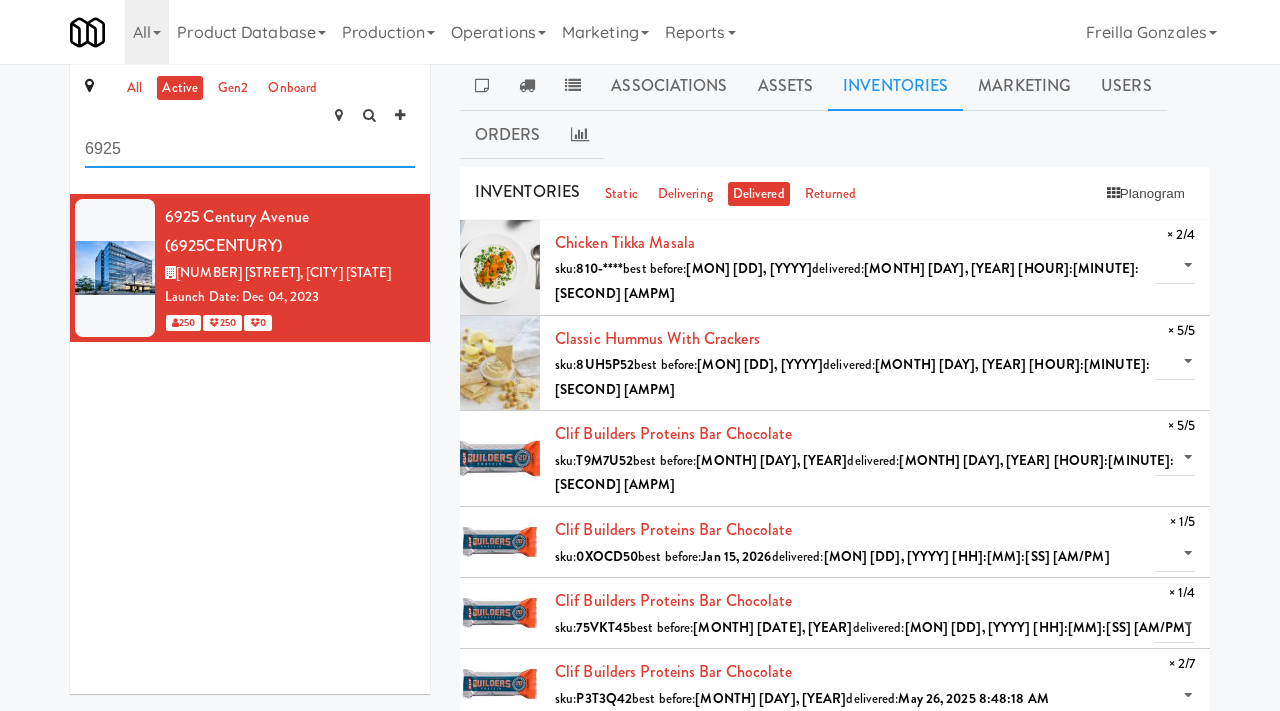 click on "6925" at bounding box center (250, 149) 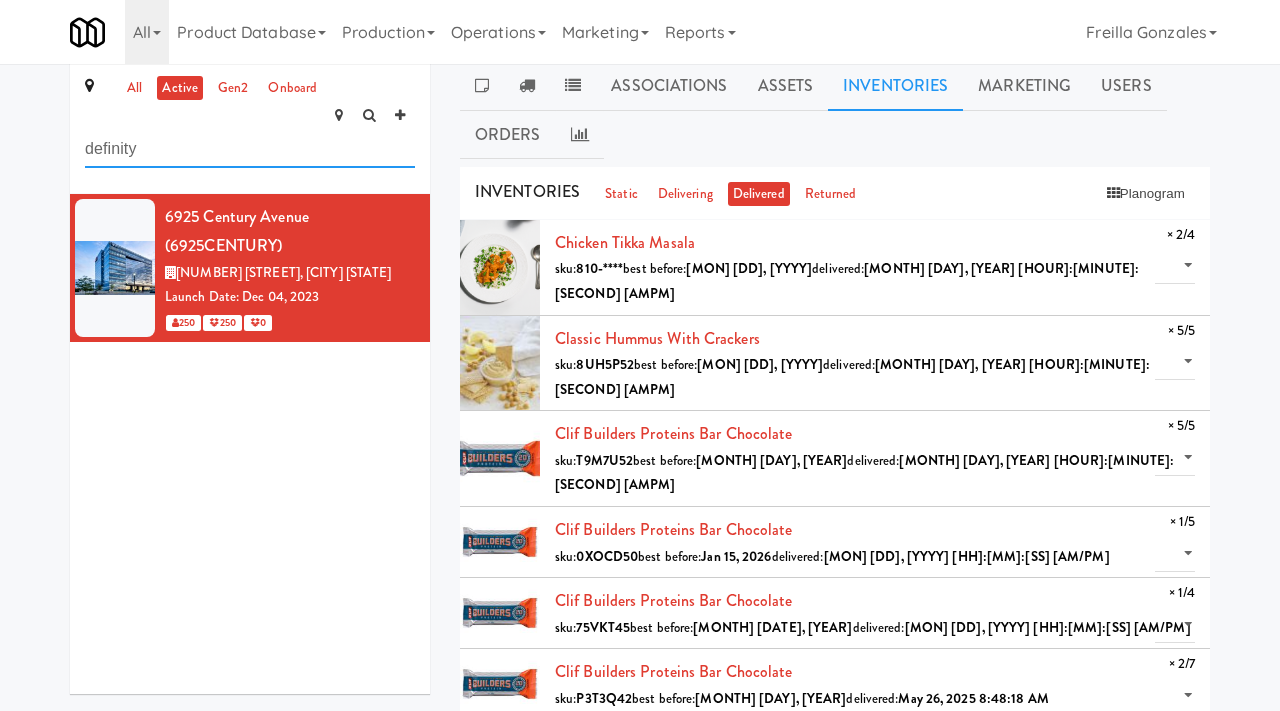 type on "definity" 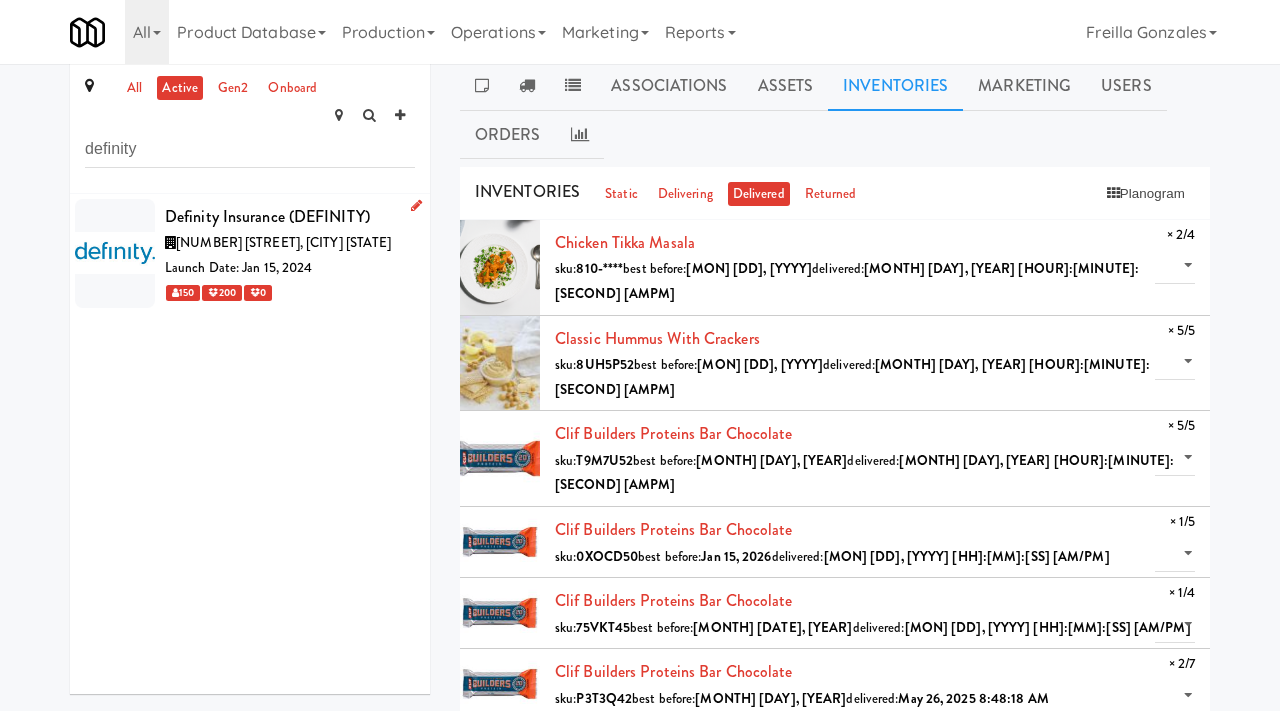 click on "[NUMBER] [STREET], [CITY] [STATE]" at bounding box center [283, 242] 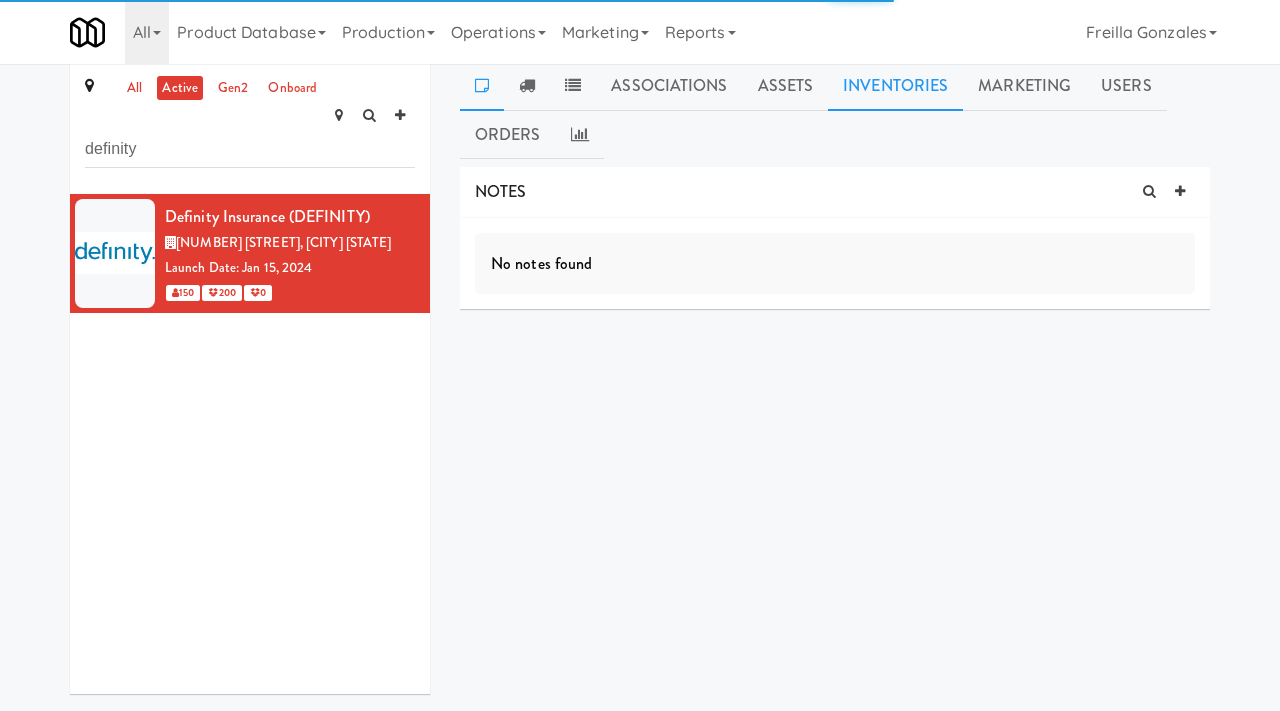 click on "Inventories" at bounding box center (895, 86) 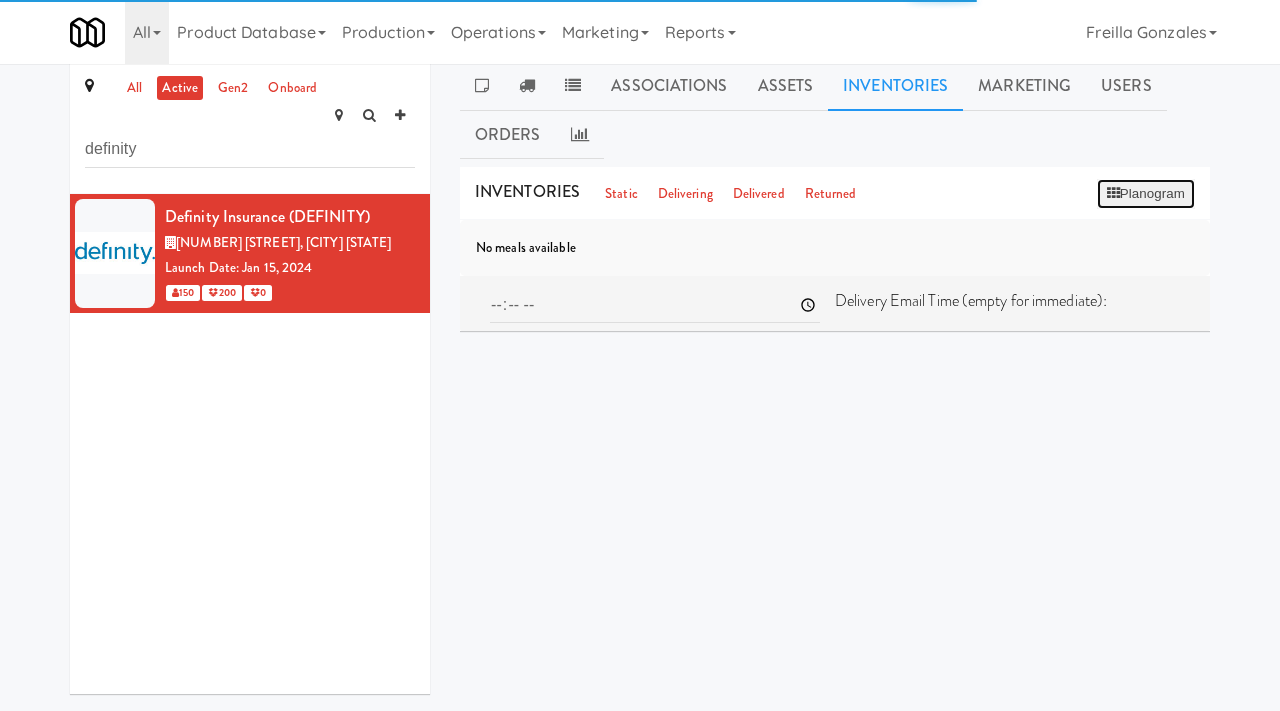 click on "Planogram" at bounding box center [1146, 194] 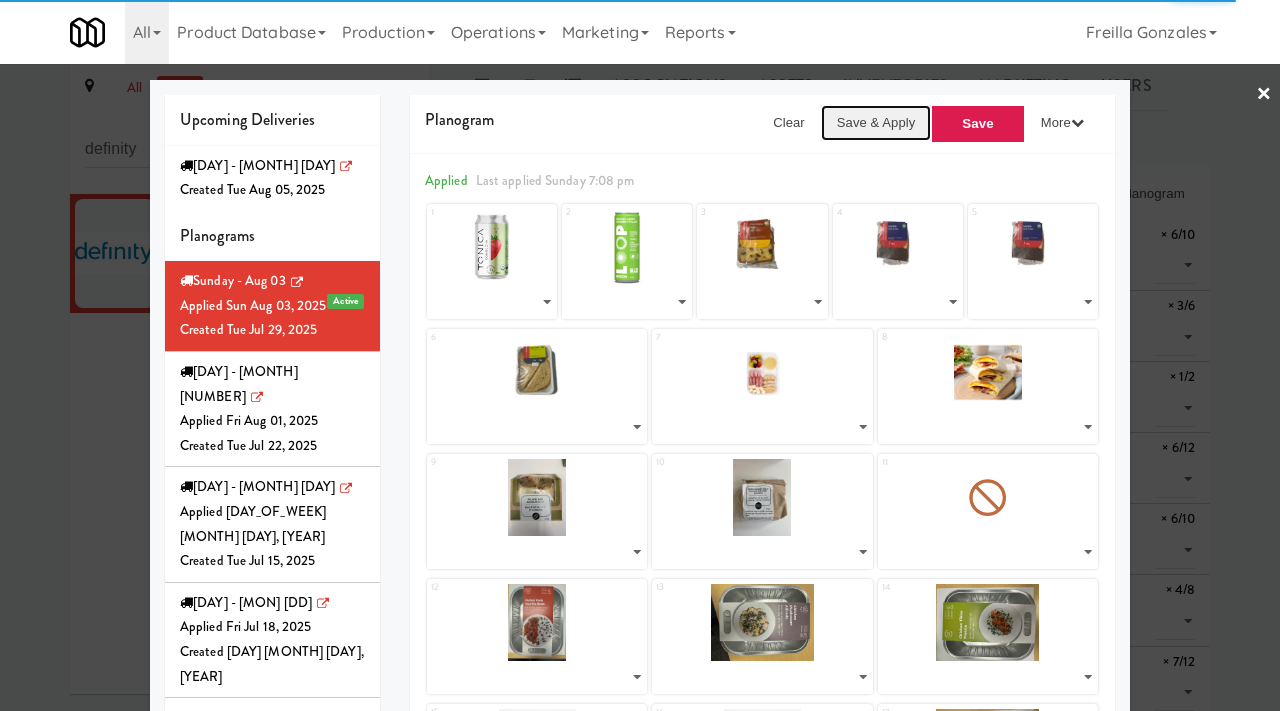click on "Save & Apply" at bounding box center [876, 123] 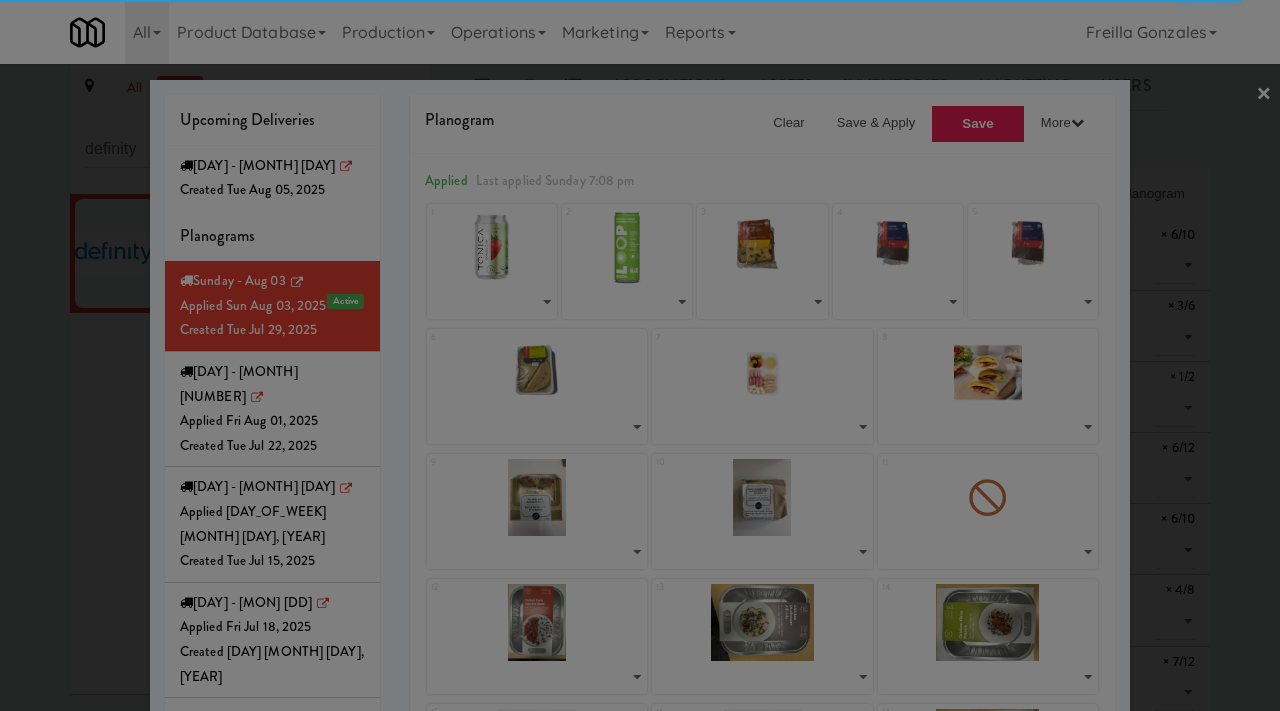 select on "number:247967" 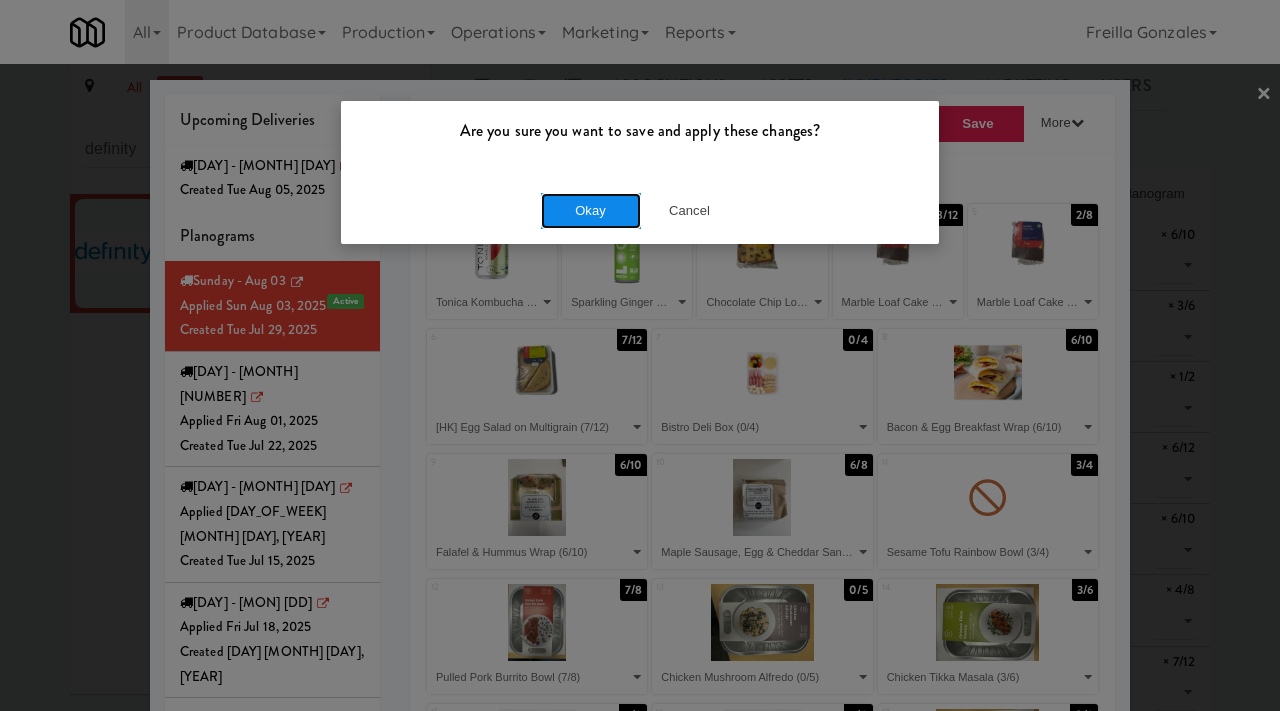click on "Okay" at bounding box center (591, 211) 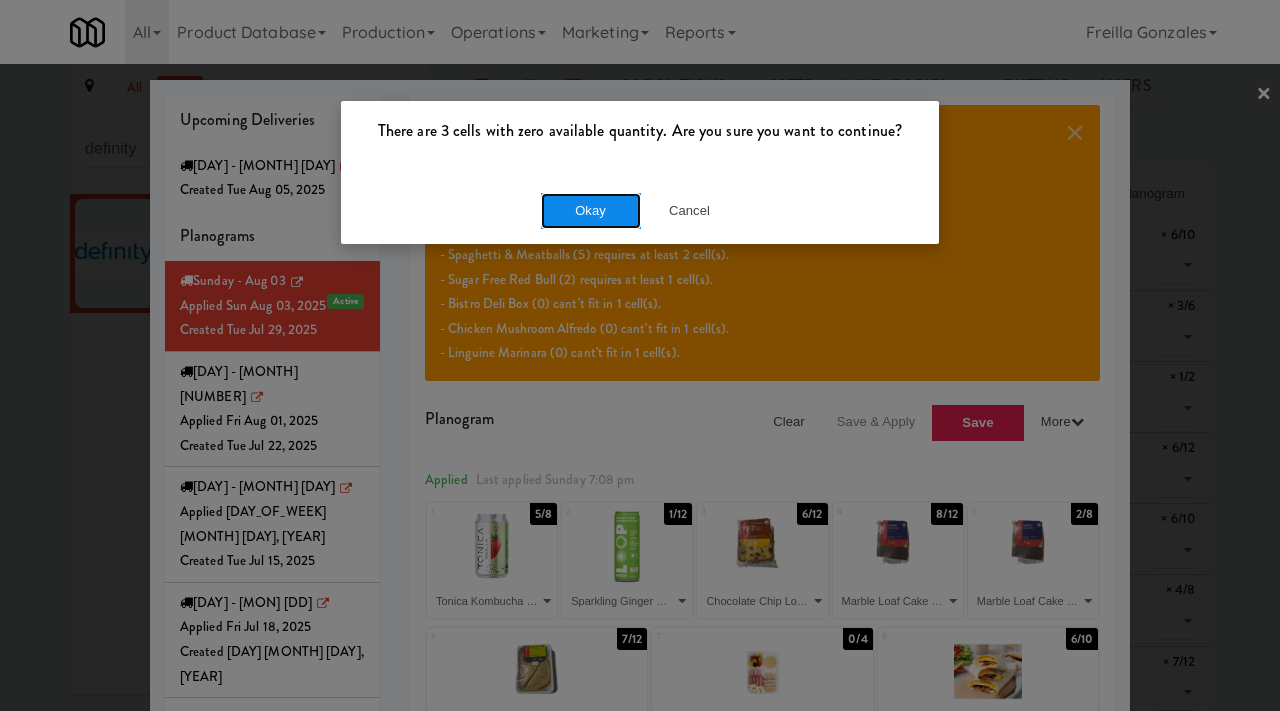 click on "Okay" at bounding box center (591, 211) 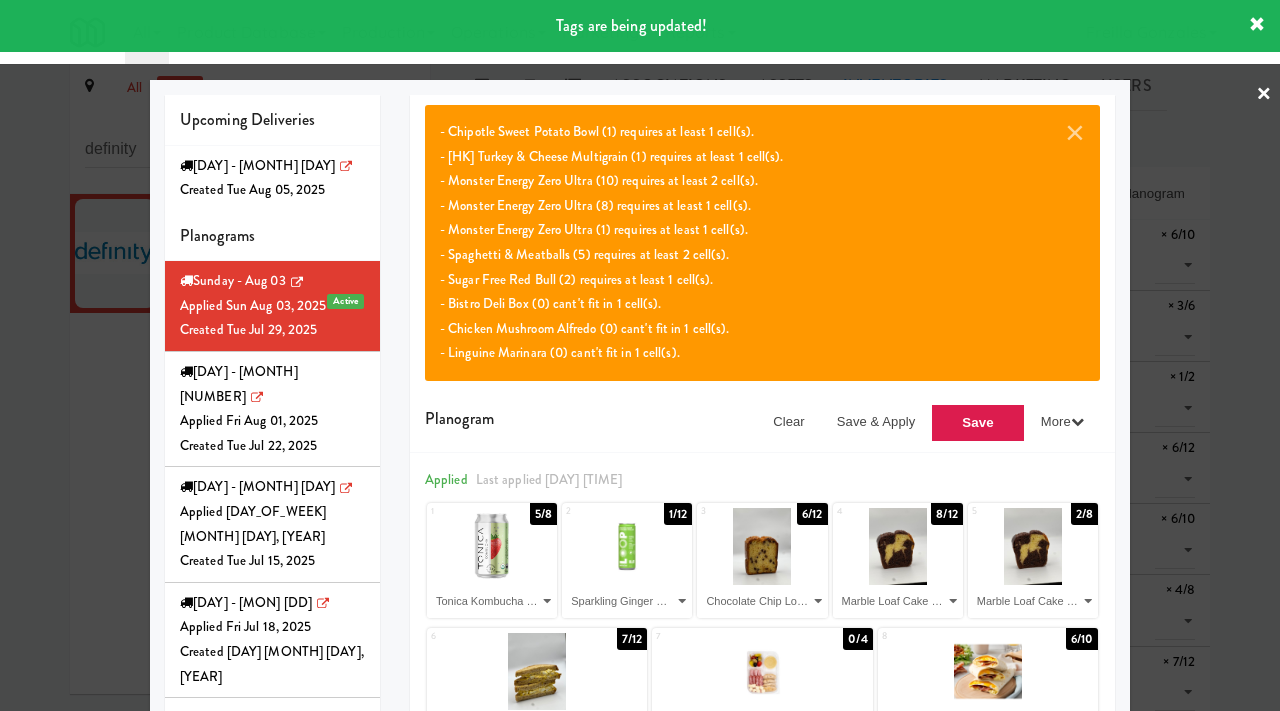click at bounding box center [640, 355] 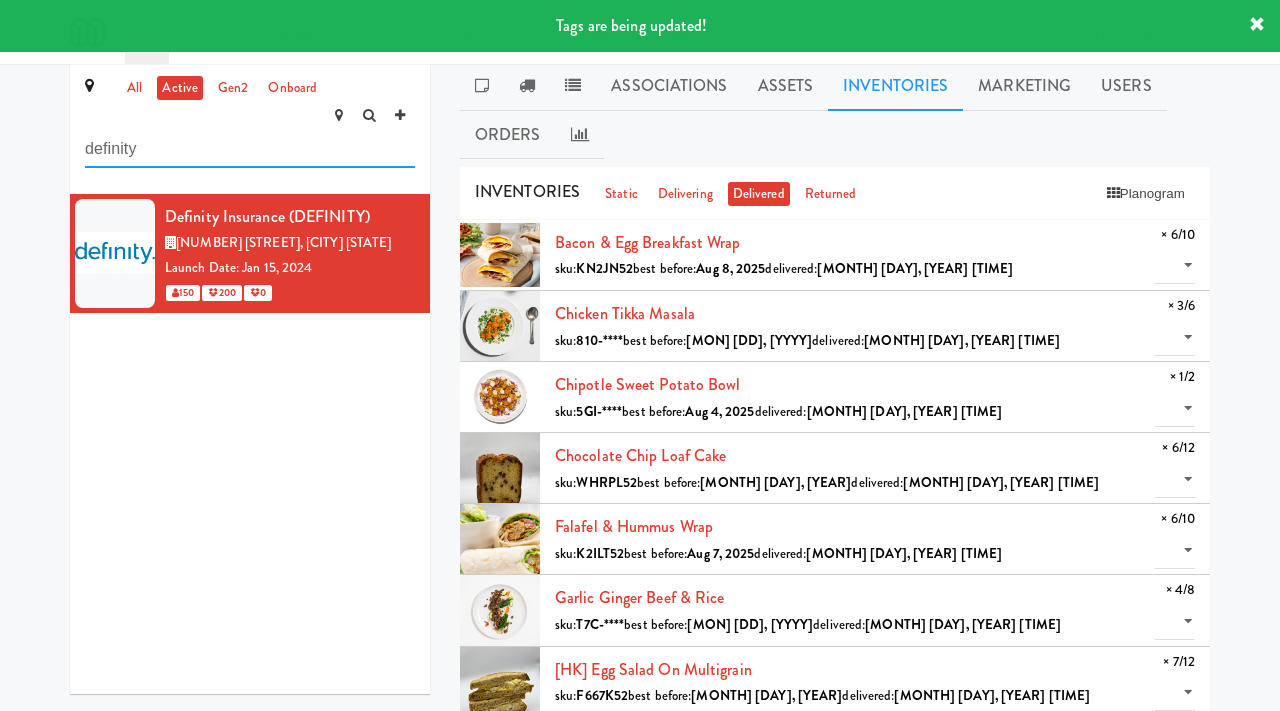 click on "definity" at bounding box center (250, 149) 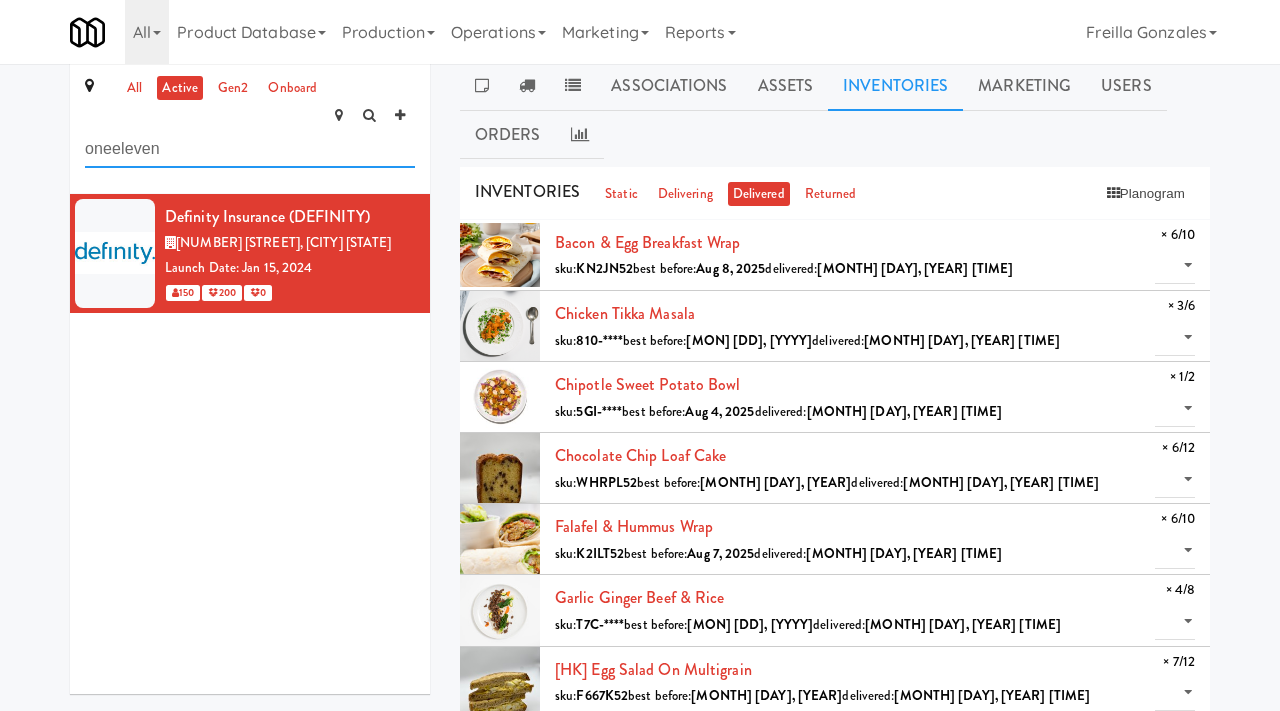 type on "oneeleven" 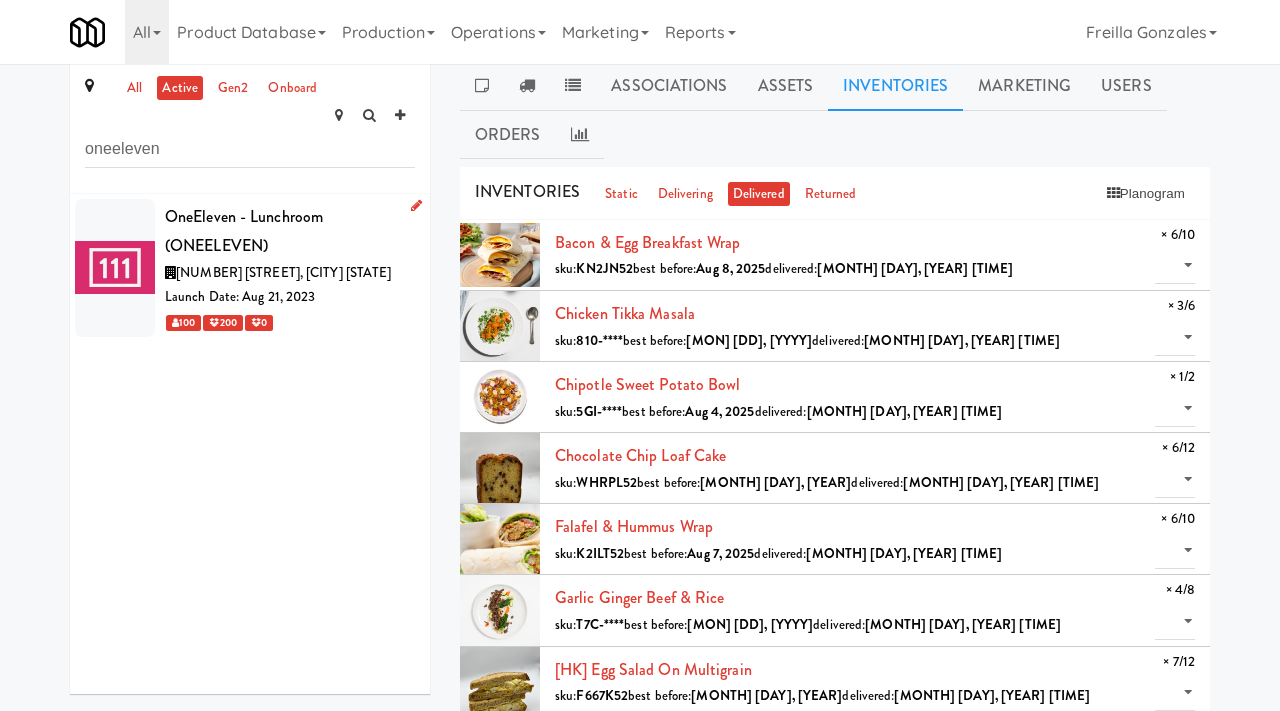 click on "OneEleven - Lunchroom (ONEELEVEN)" at bounding box center (290, 231) 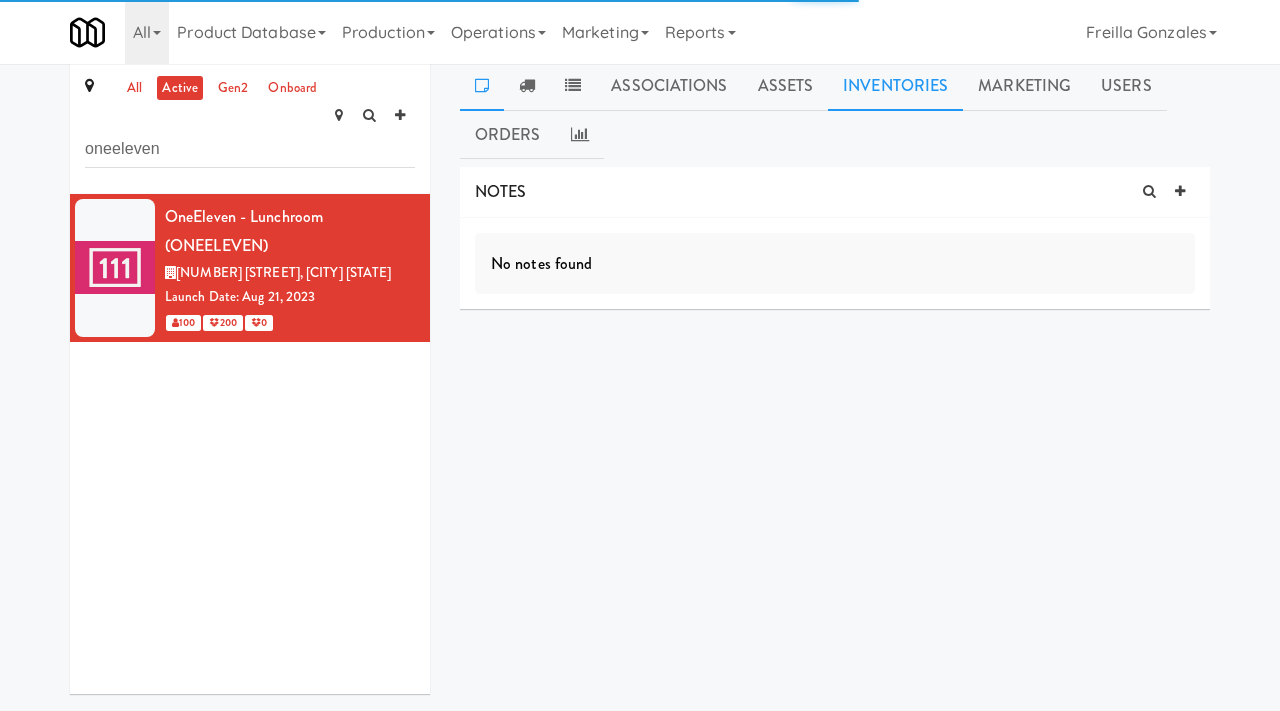 click on "Inventories" at bounding box center [895, 86] 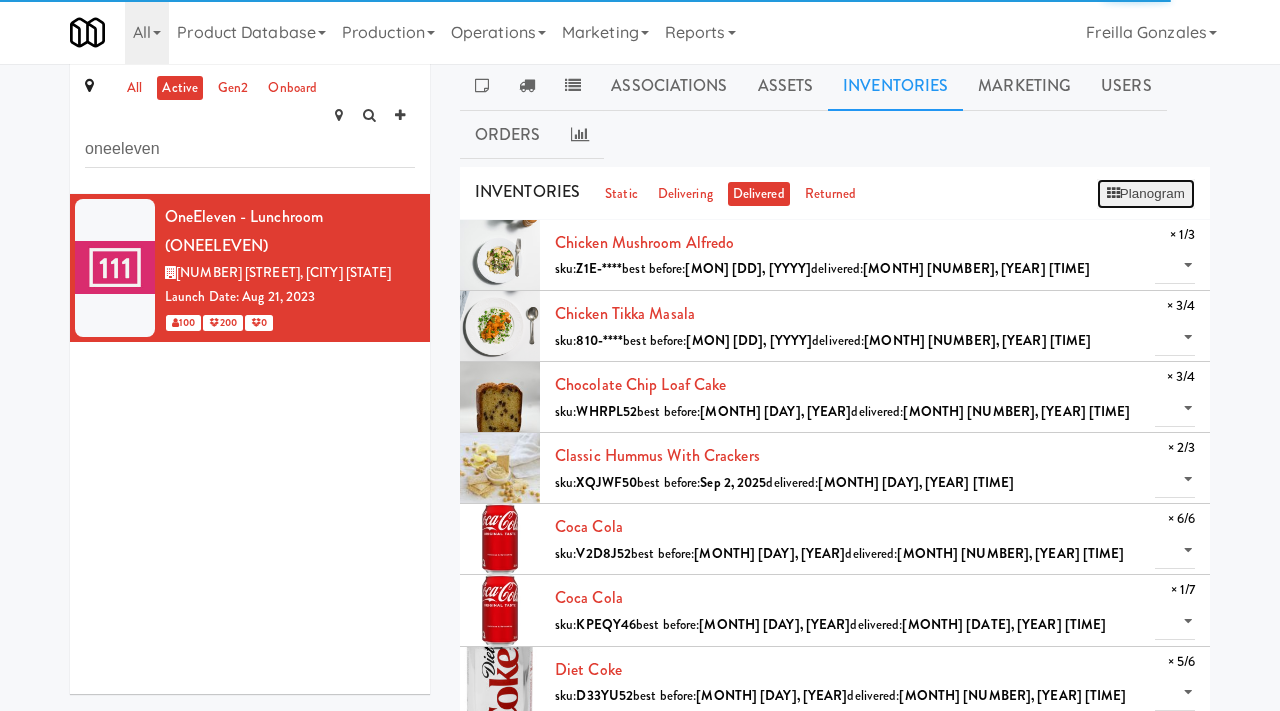 click on "Planogram" at bounding box center (1146, 194) 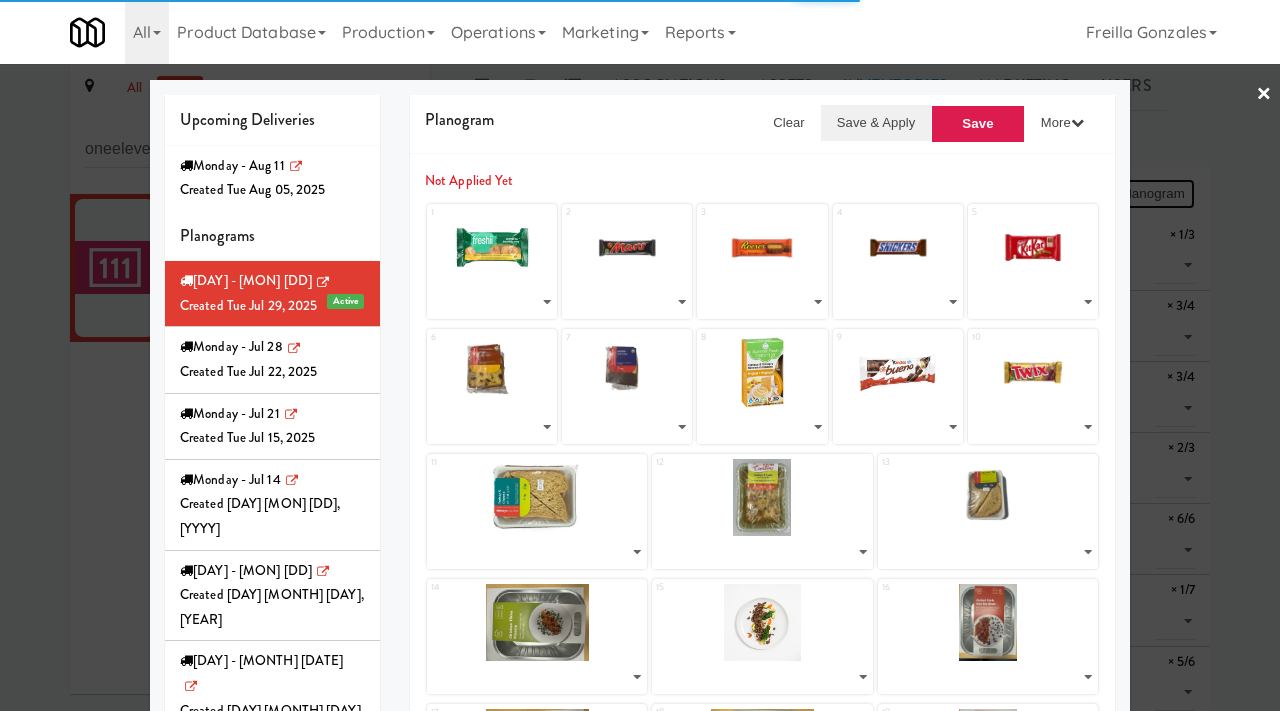 select on "number:261098" 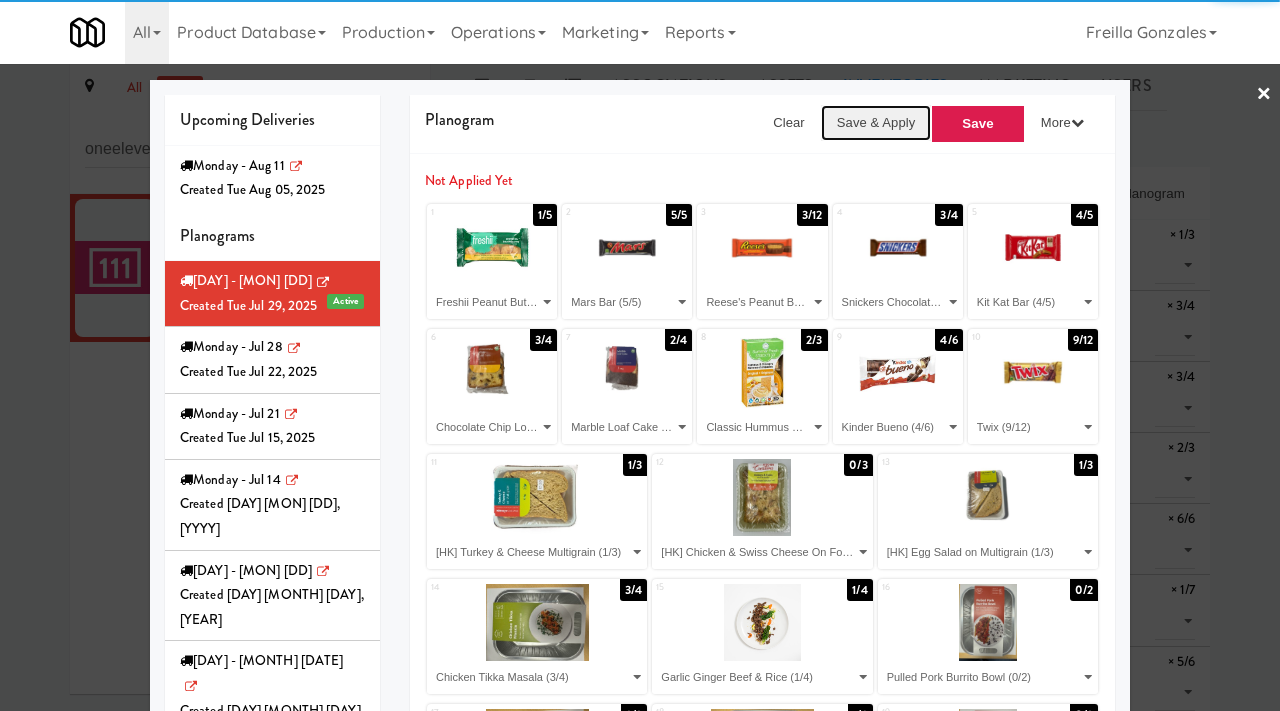 click on "Save & Apply" at bounding box center [876, 123] 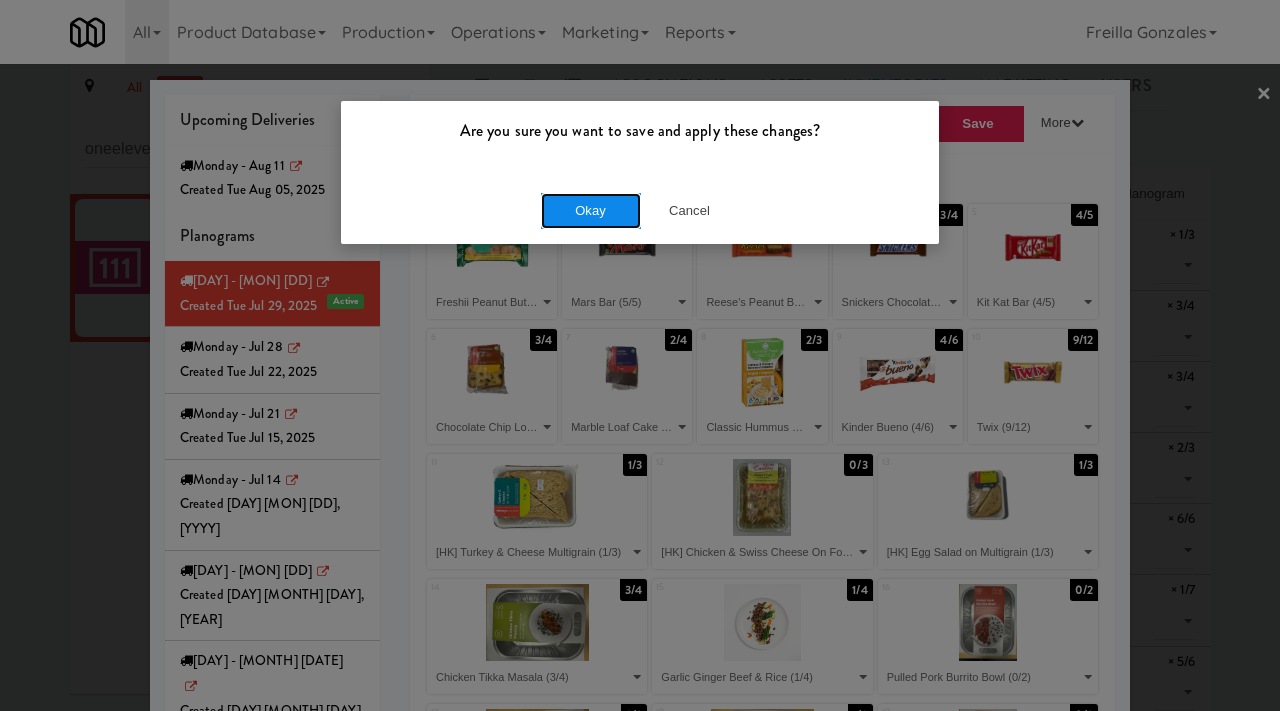 click on "Okay" at bounding box center (591, 211) 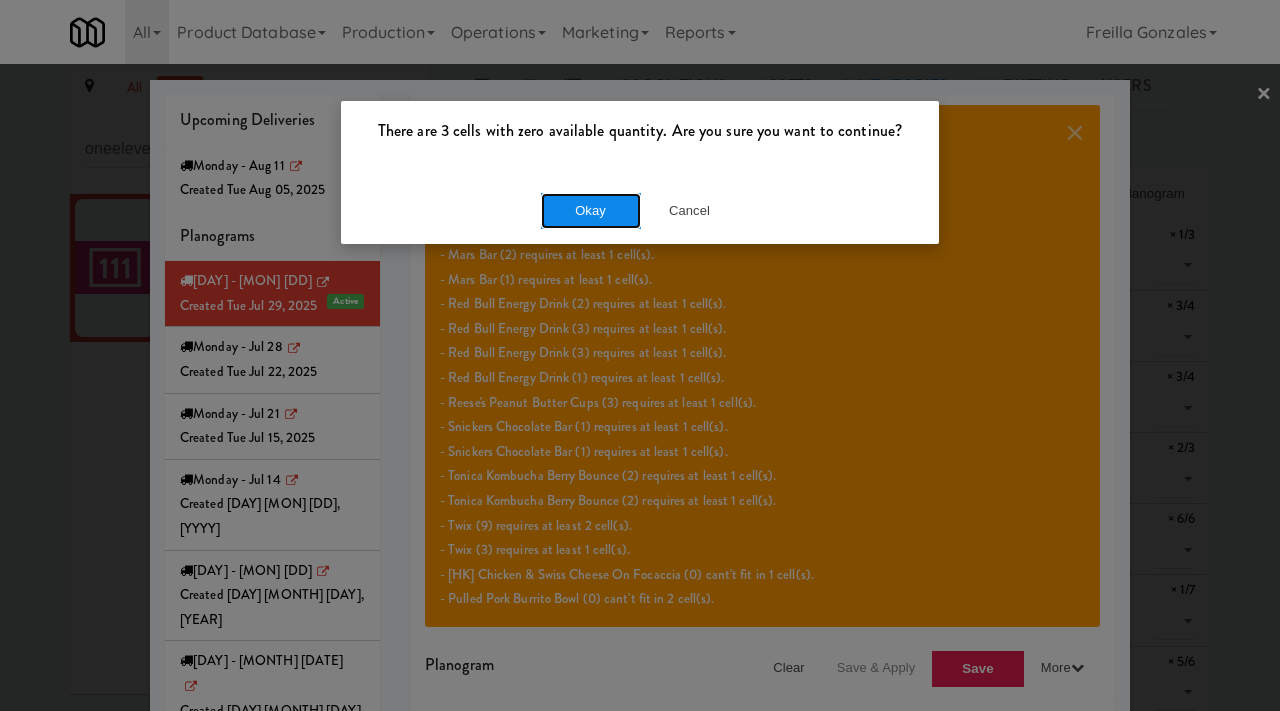 click on "Okay" at bounding box center [591, 211] 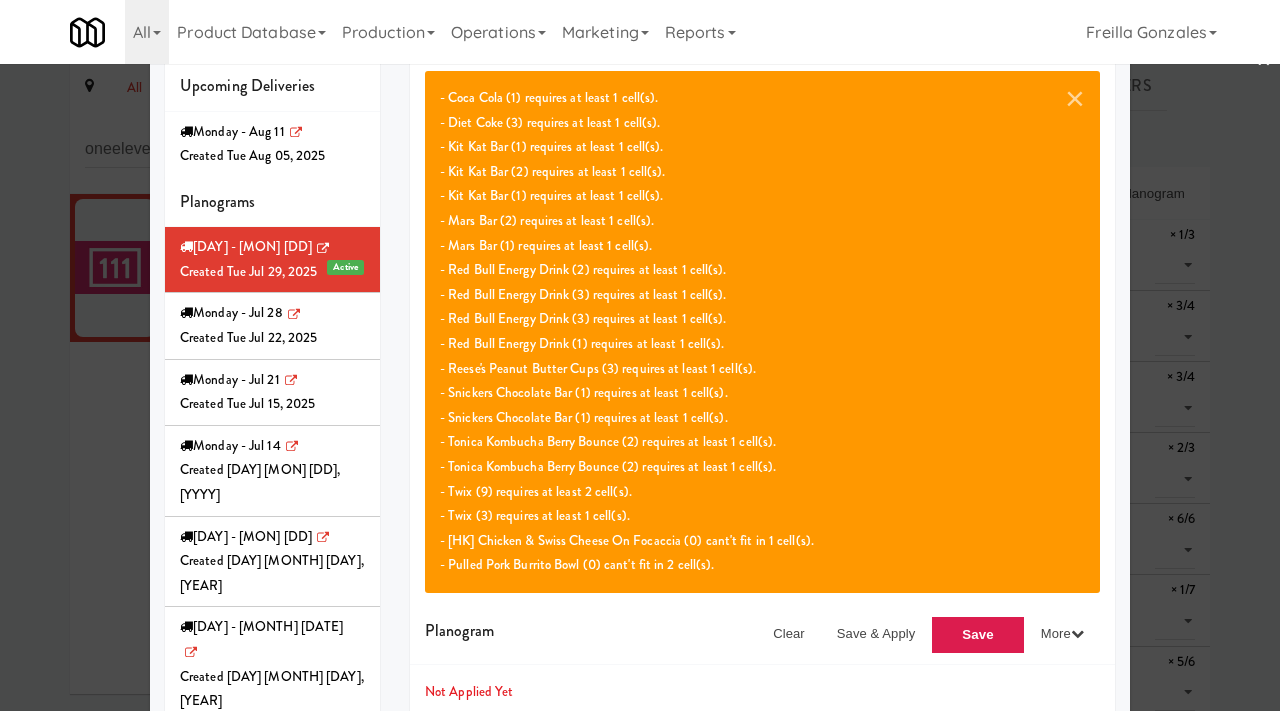 scroll, scrollTop: 0, scrollLeft: 0, axis: both 